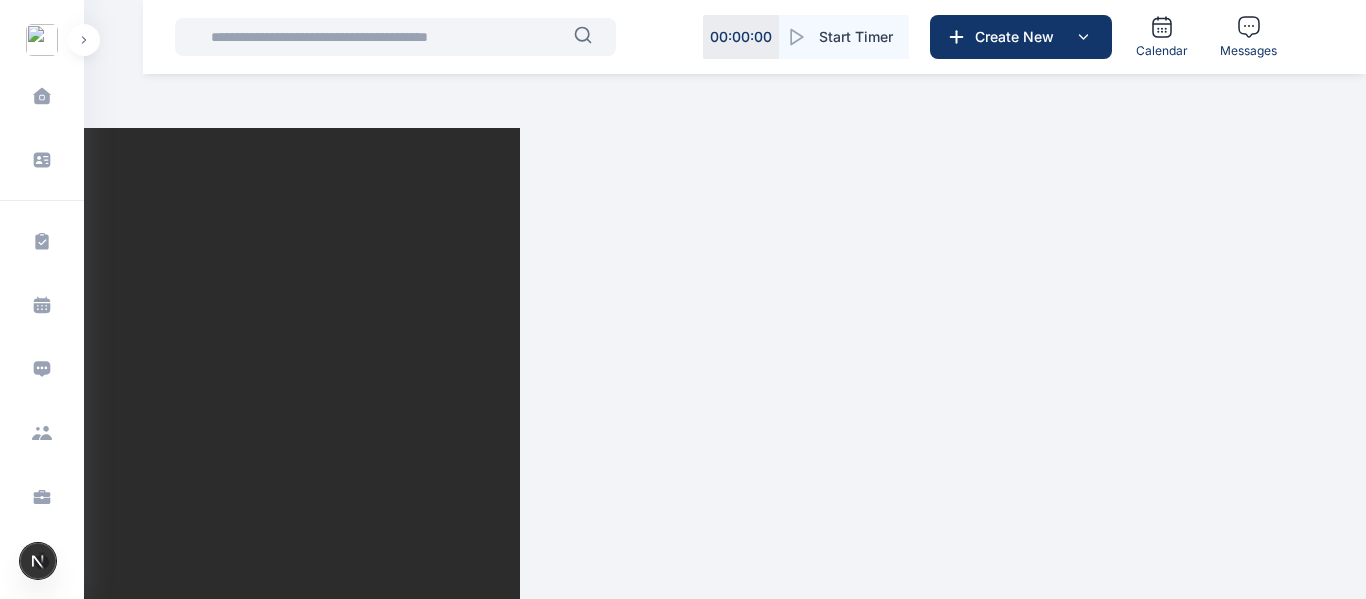 scroll, scrollTop: 0, scrollLeft: 0, axis: both 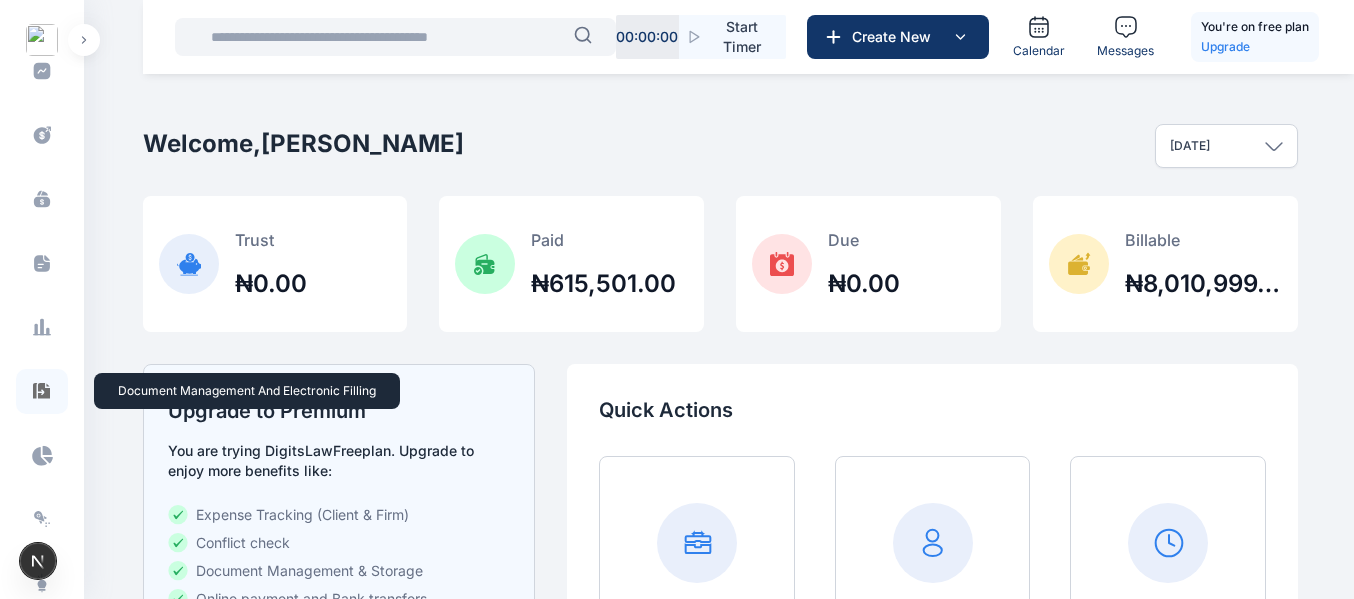 click 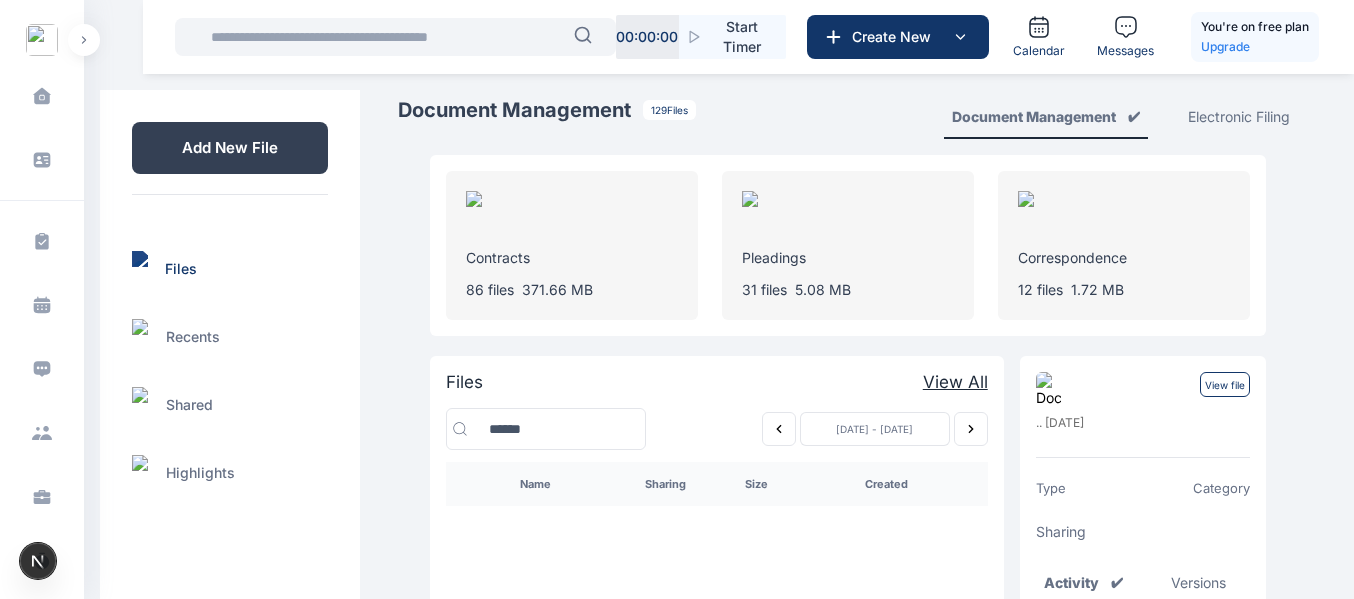 click 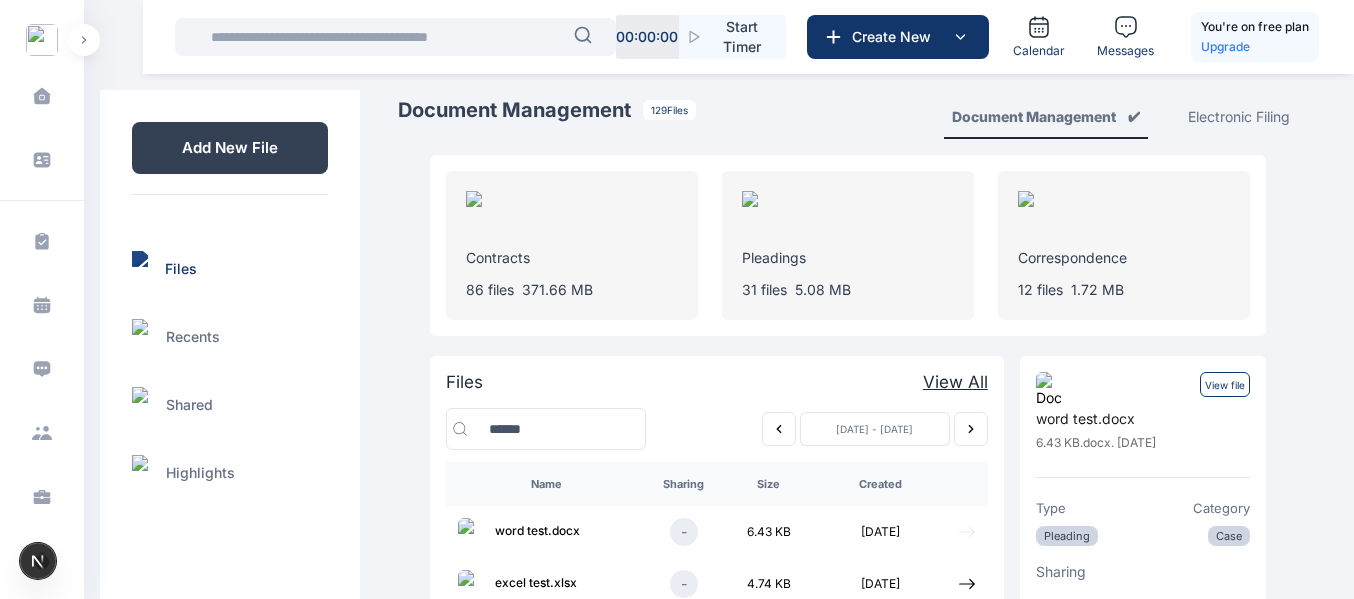 click 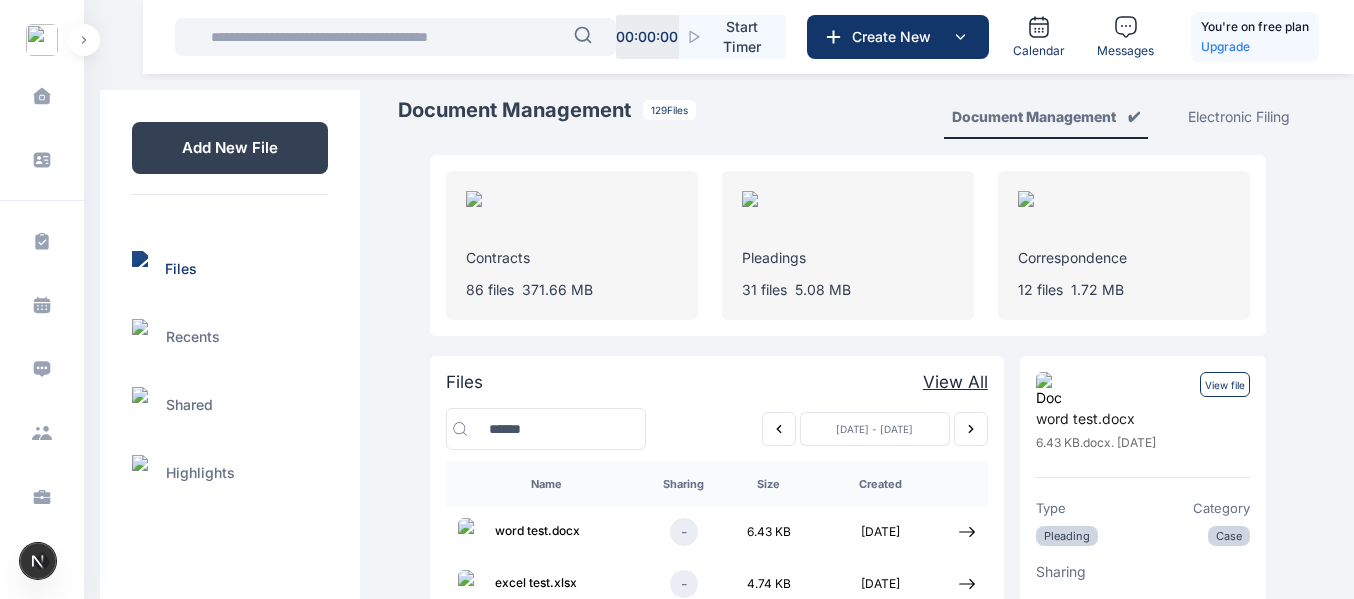 click on "View file" at bounding box center (1225, 384) 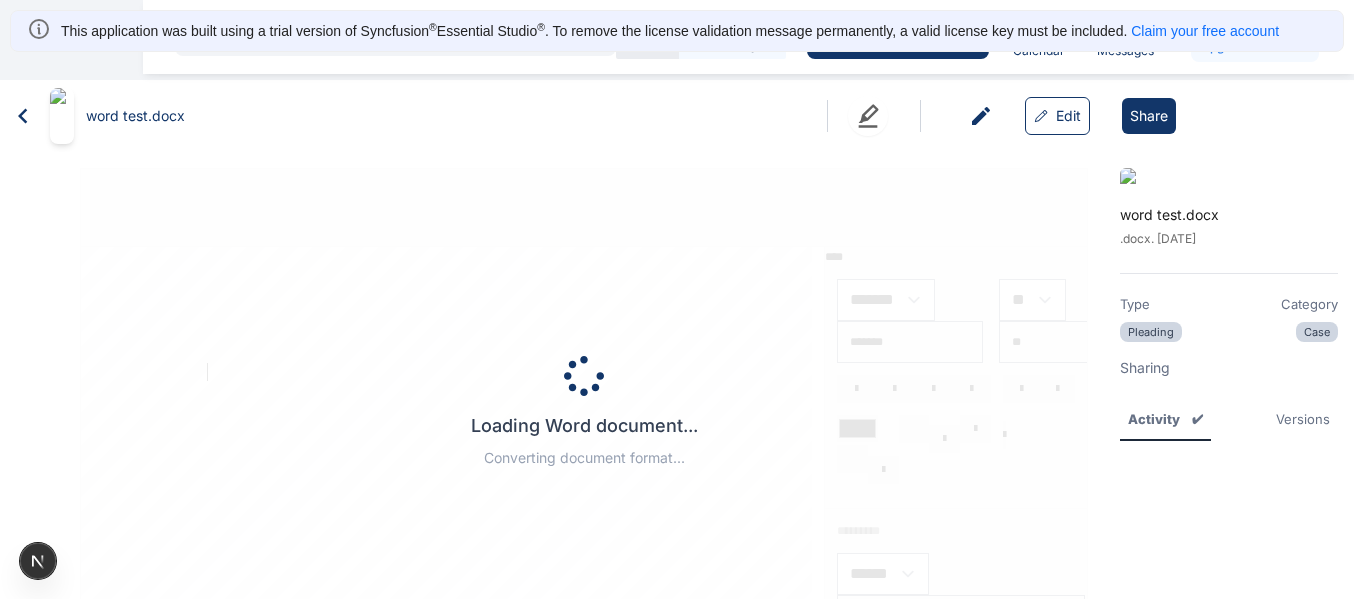 scroll, scrollTop: 0, scrollLeft: 0, axis: both 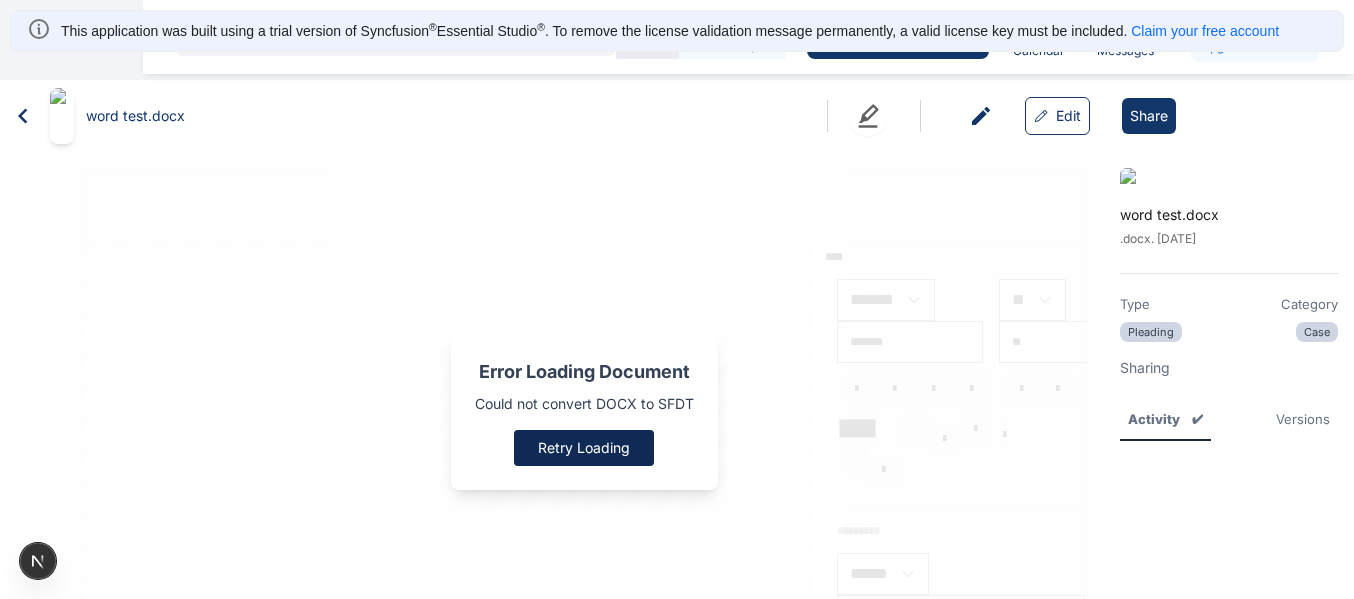 click on "Retry Loading" at bounding box center [584, 448] 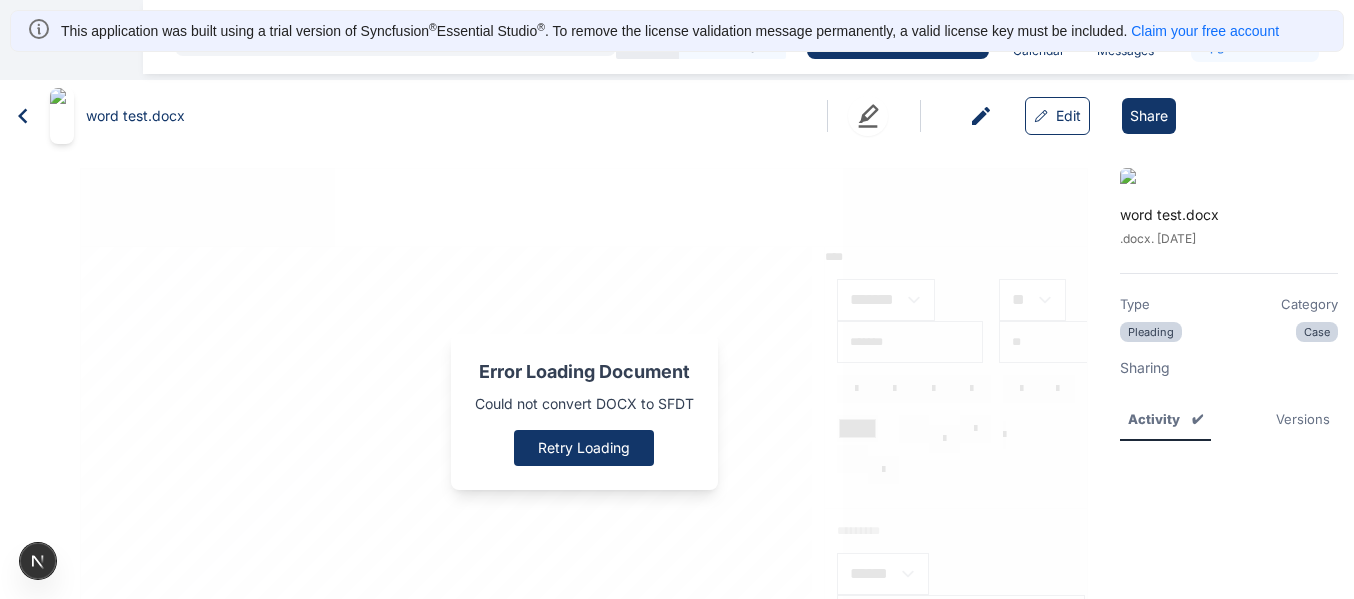click on "Retry Loading" at bounding box center (584, 448) 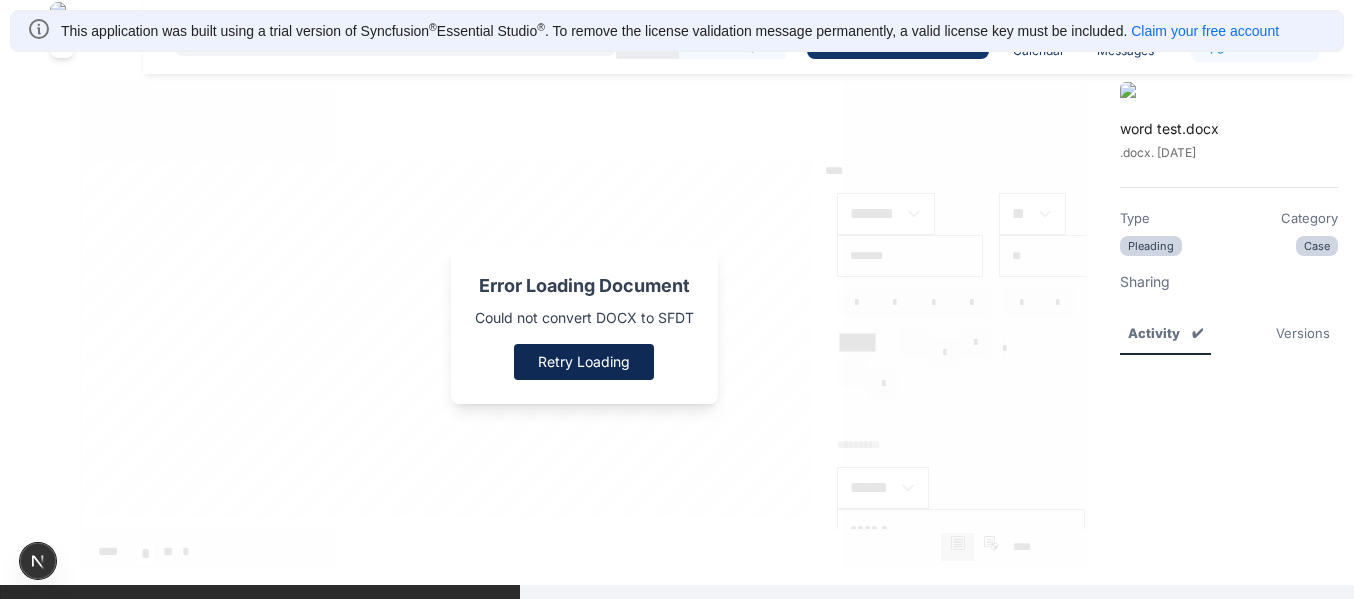 click on "Retry Loading" at bounding box center (584, 362) 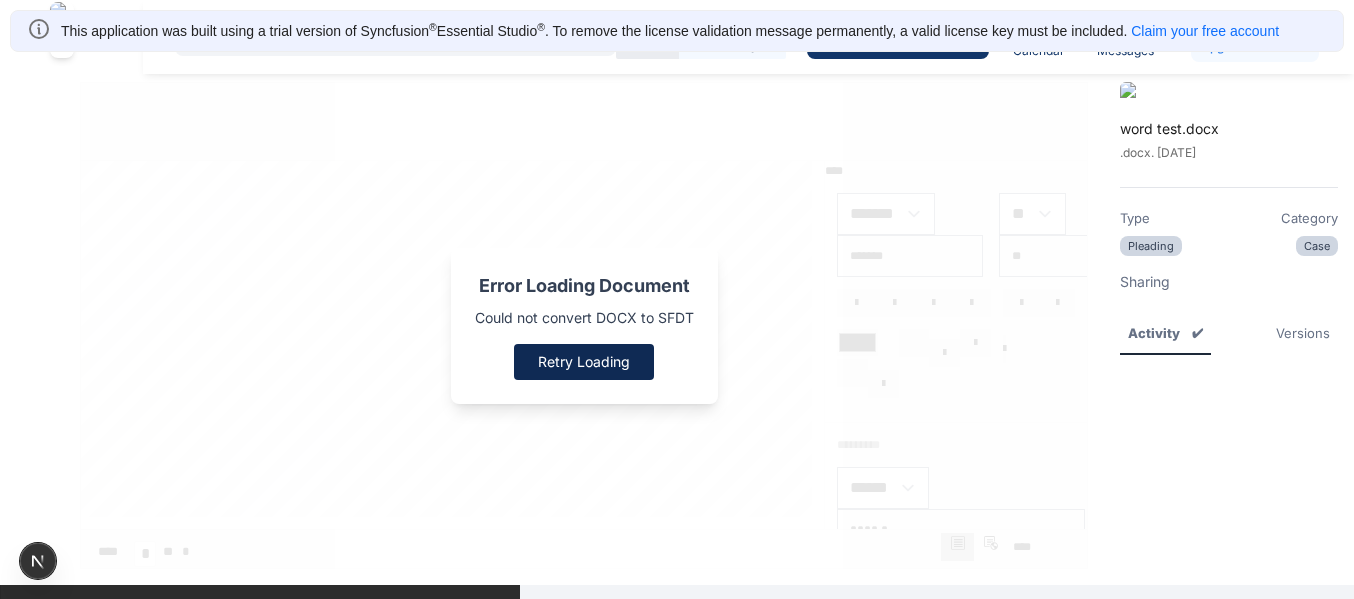 click on "Retry Loading" at bounding box center [584, 362] 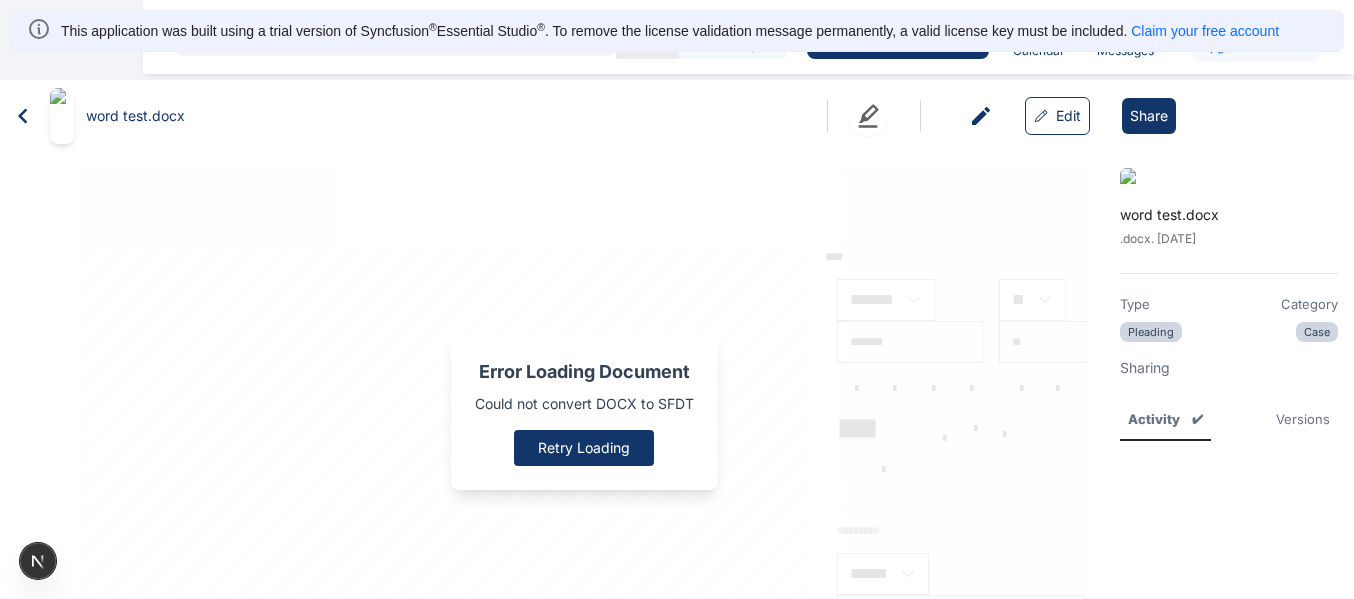 scroll, scrollTop: 1, scrollLeft: 0, axis: vertical 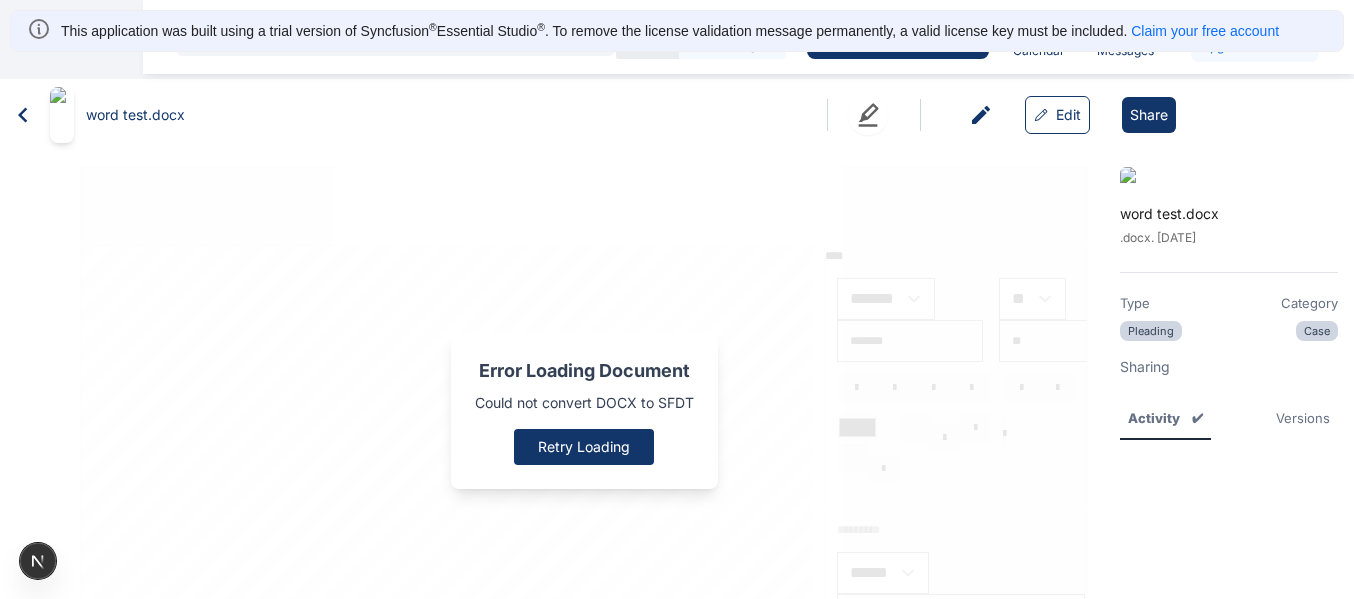 click on "Could not convert DOCX to SFDT" at bounding box center (584, 403) 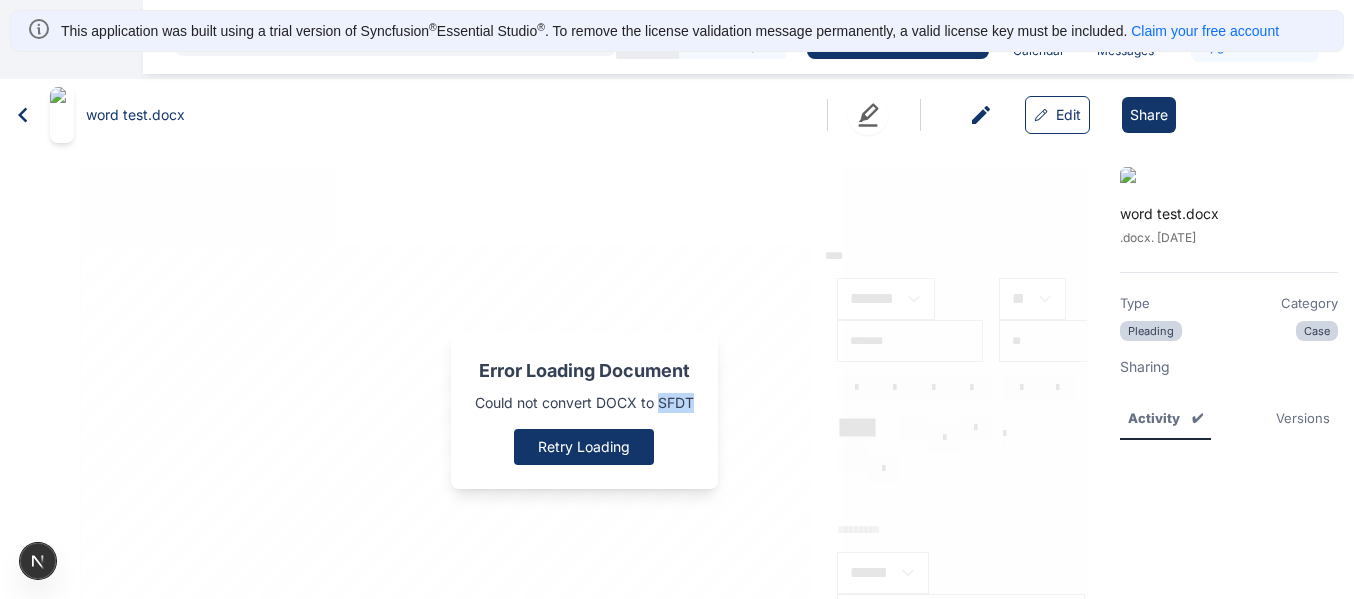 click on "Could not convert DOCX to SFDT" at bounding box center (584, 403) 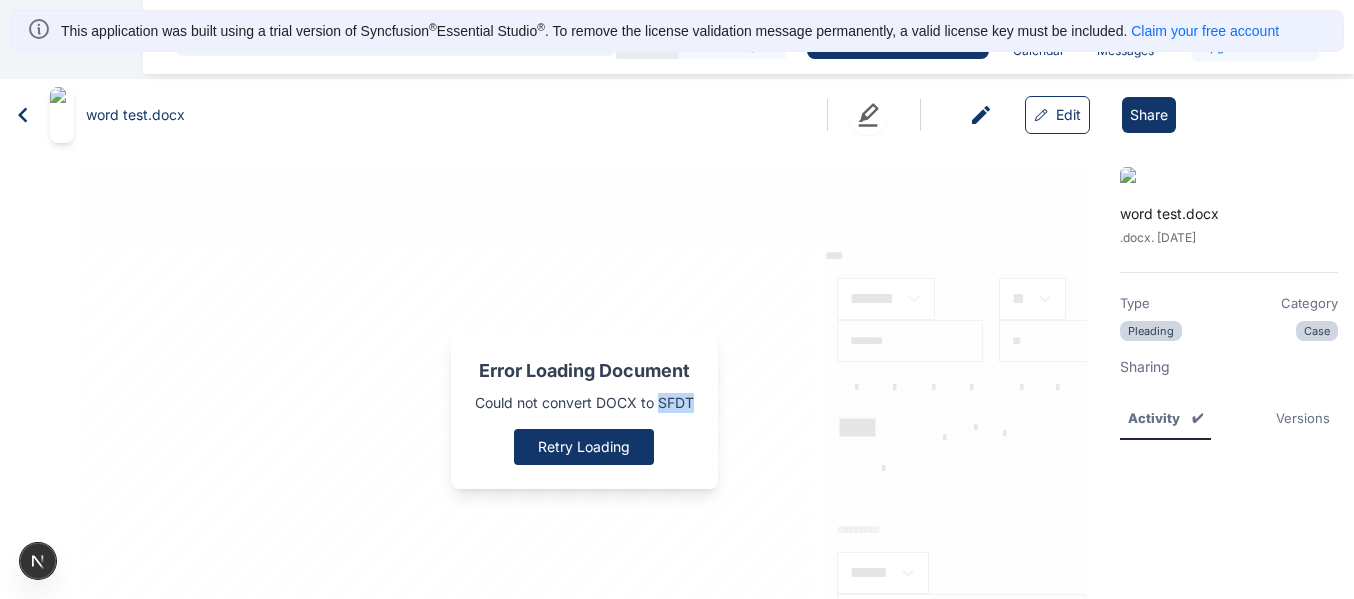 click on "Could not convert DOCX to SFDT" at bounding box center (584, 403) 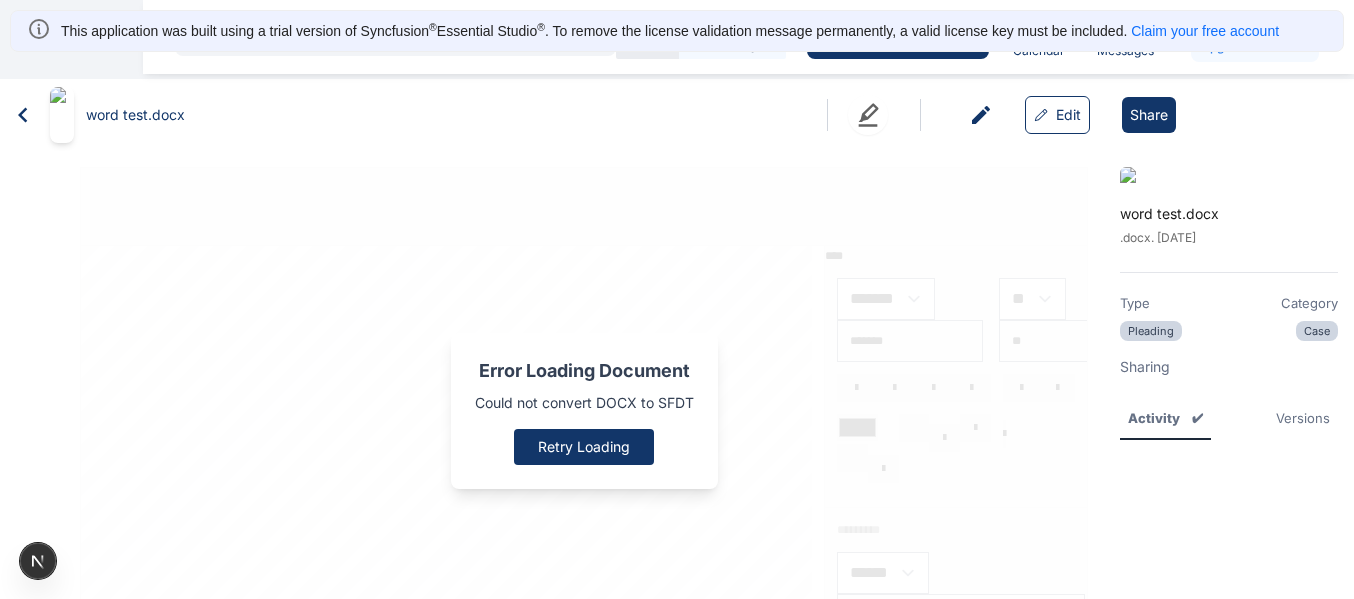 click on "Error Loading Document Could not convert DOCX to SFDT Retry Loading" at bounding box center [584, 410] 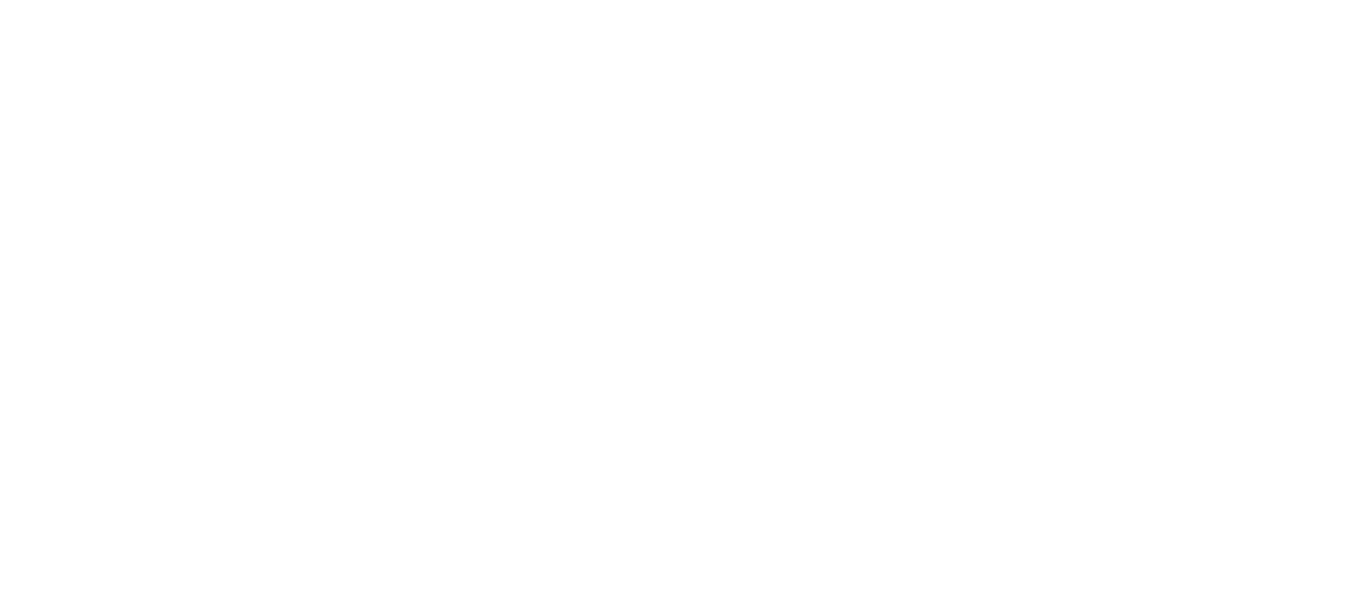 scroll, scrollTop: 0, scrollLeft: 0, axis: both 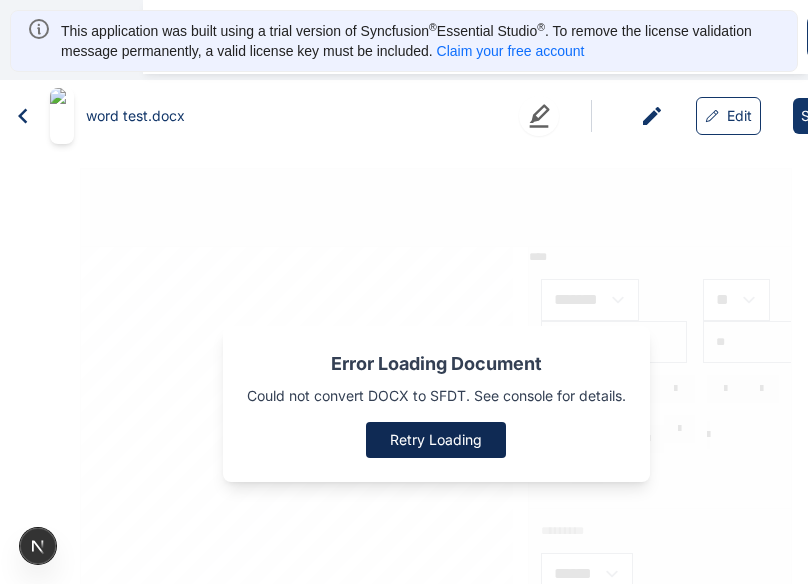 click on "Retry Loading" at bounding box center (436, 440) 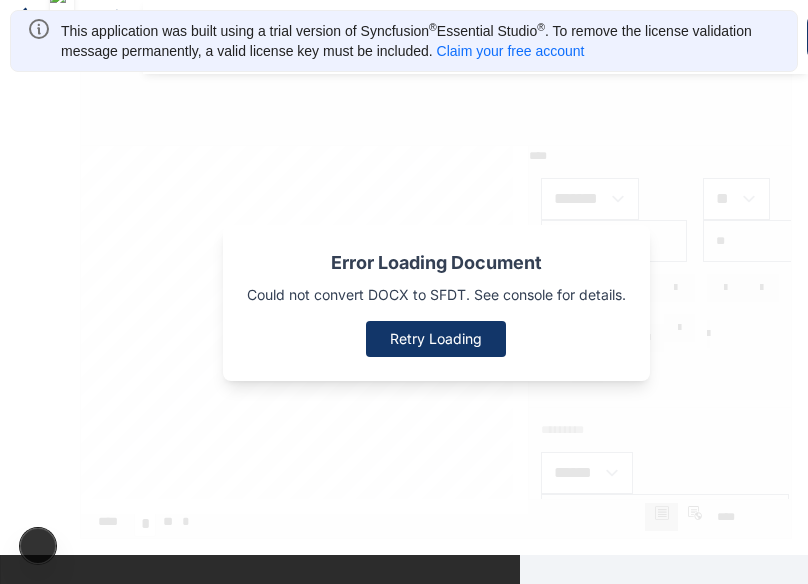 scroll, scrollTop: 0, scrollLeft: 0, axis: both 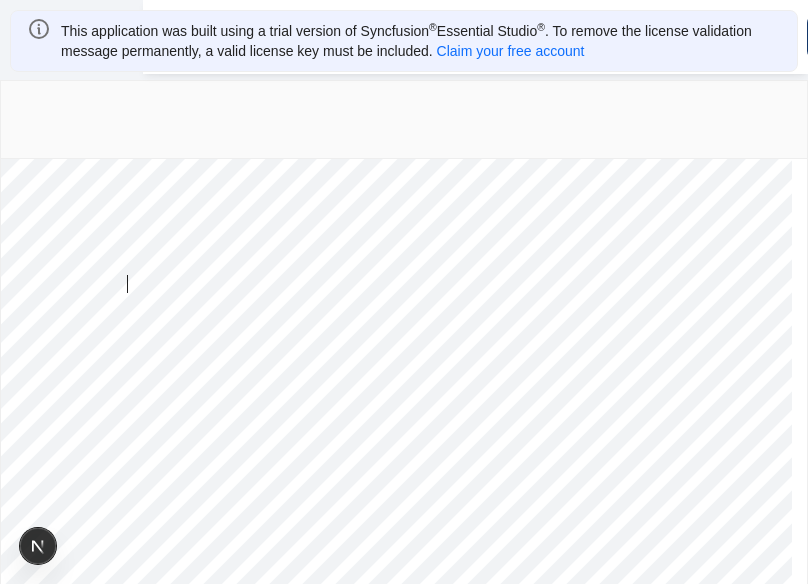 type on "*******" 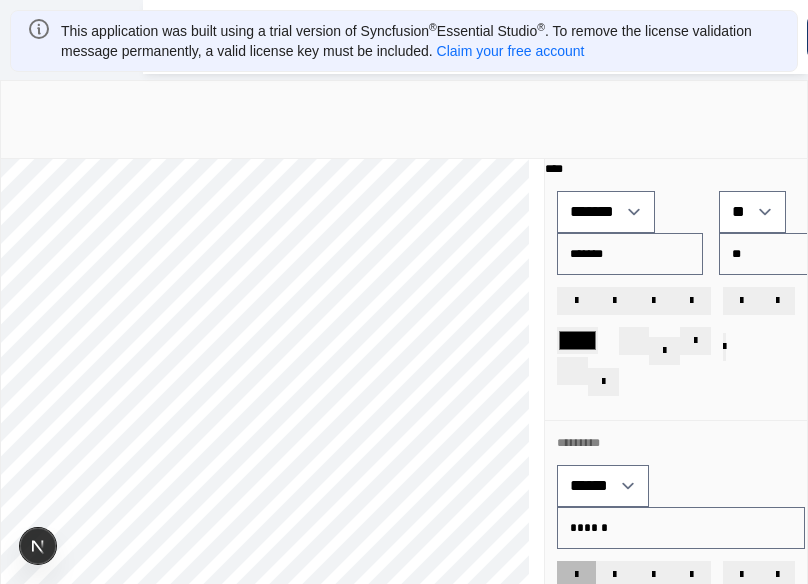 type on "*******" 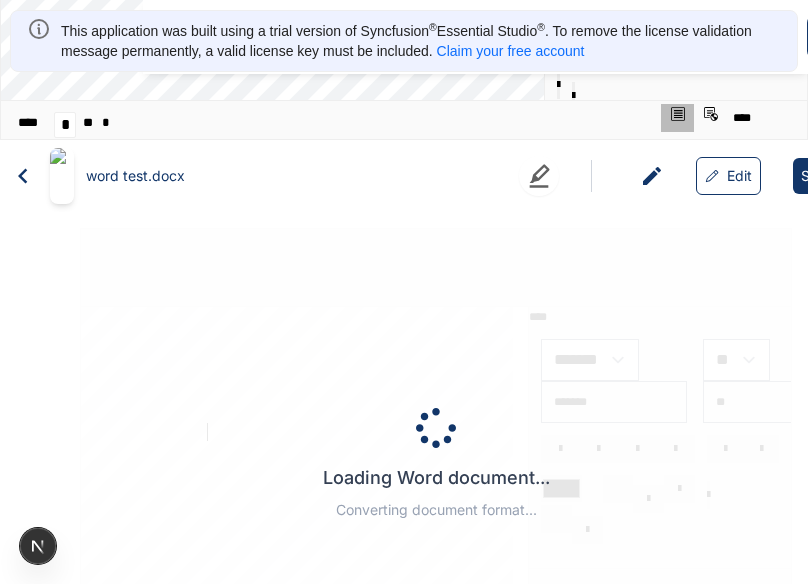 scroll, scrollTop: 0, scrollLeft: 0, axis: both 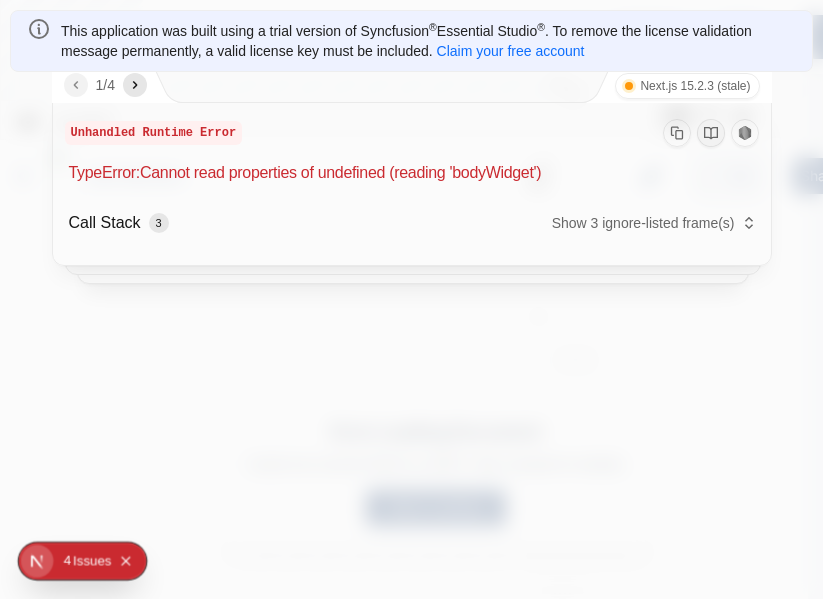 click at bounding box center [411, 299] 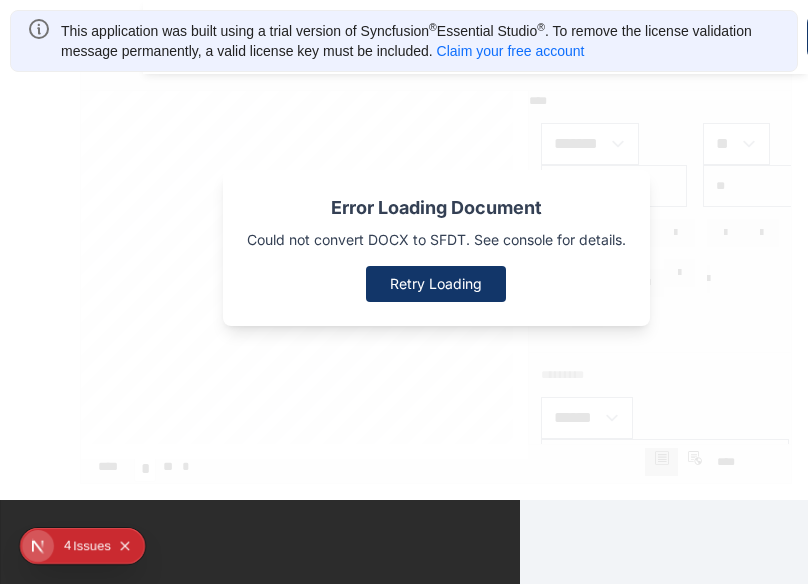 scroll, scrollTop: 747, scrollLeft: 0, axis: vertical 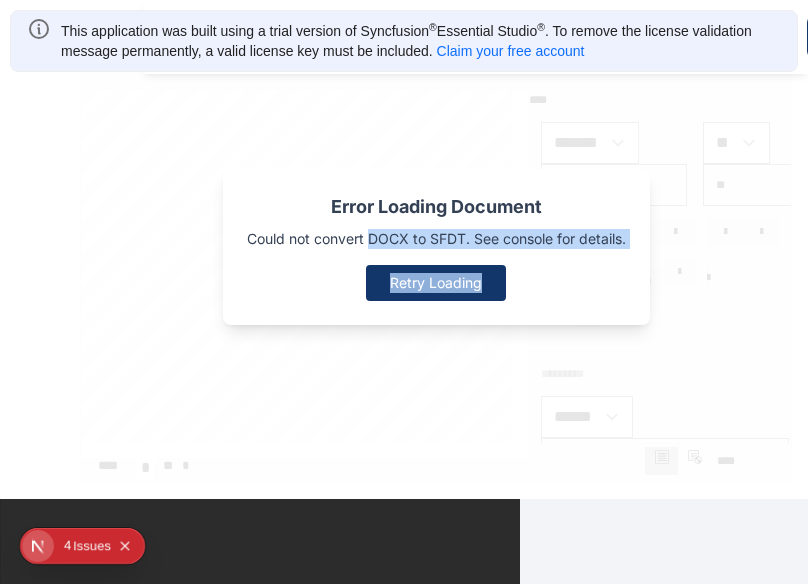 drag, startPoint x: 392, startPoint y: 329, endPoint x: 364, endPoint y: 169, distance: 162.43152 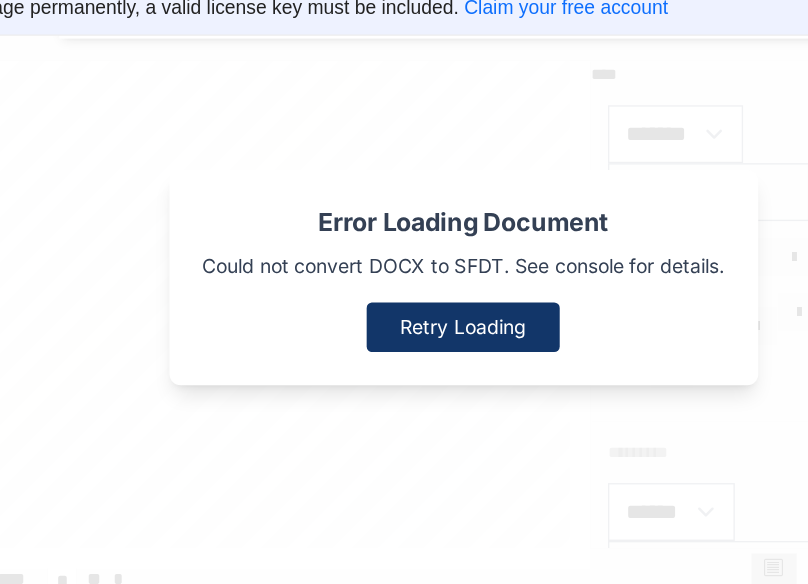 click on "Error Loading Document Could not convert DOCX to SFDT. See console for details. Retry Loading" at bounding box center [436, 247] 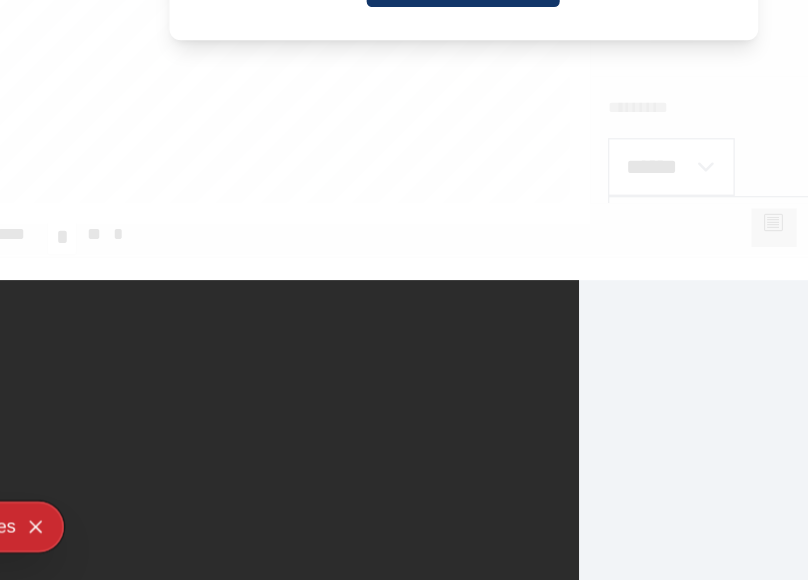 scroll, scrollTop: 883, scrollLeft: 0, axis: vertical 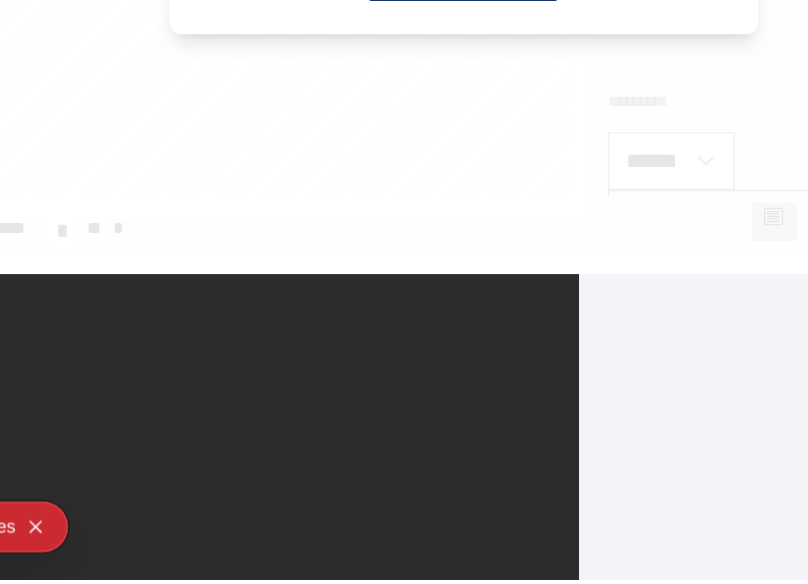 drag, startPoint x: 348, startPoint y: 165, endPoint x: 196, endPoint y: 427, distance: 302.89932 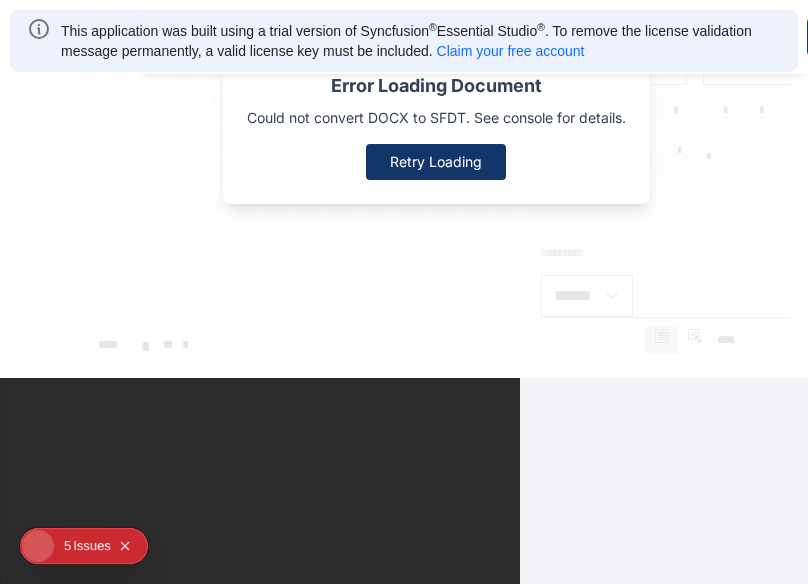 scroll, scrollTop: 868, scrollLeft: 39, axis: both 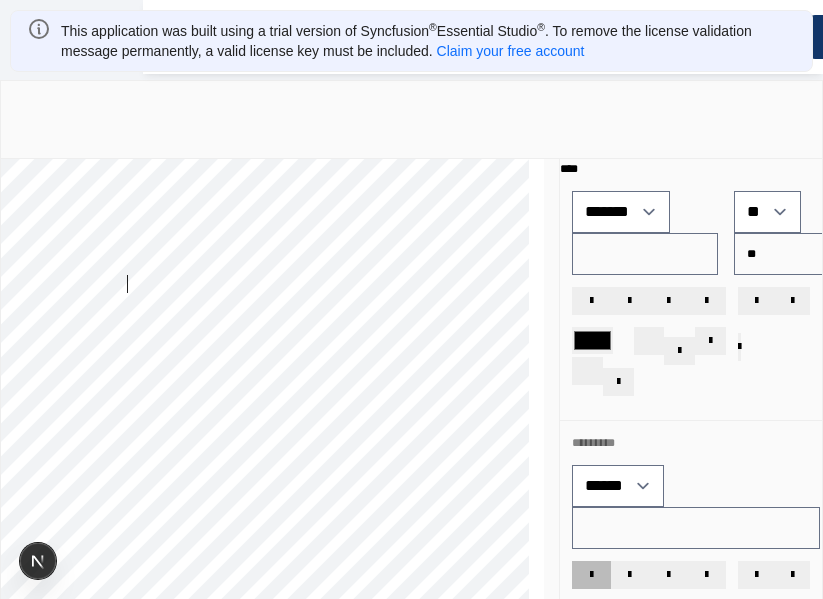 type on "*******" 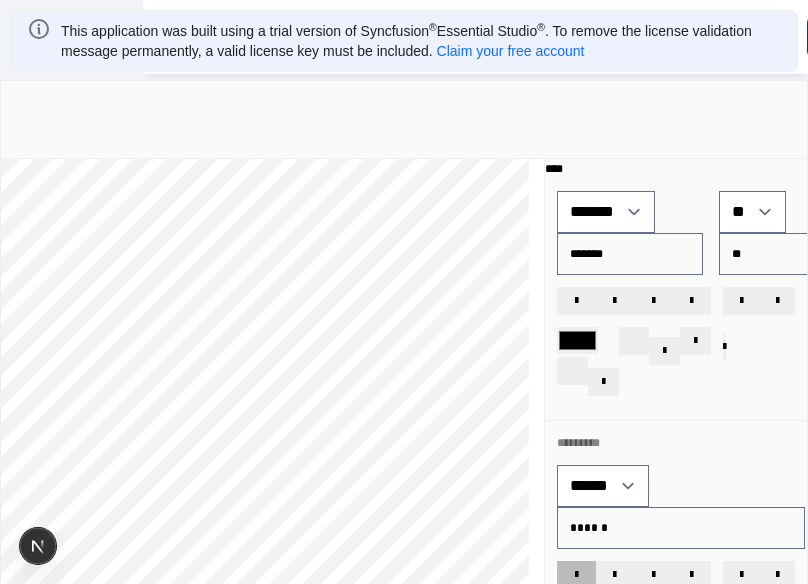 type on "*******" 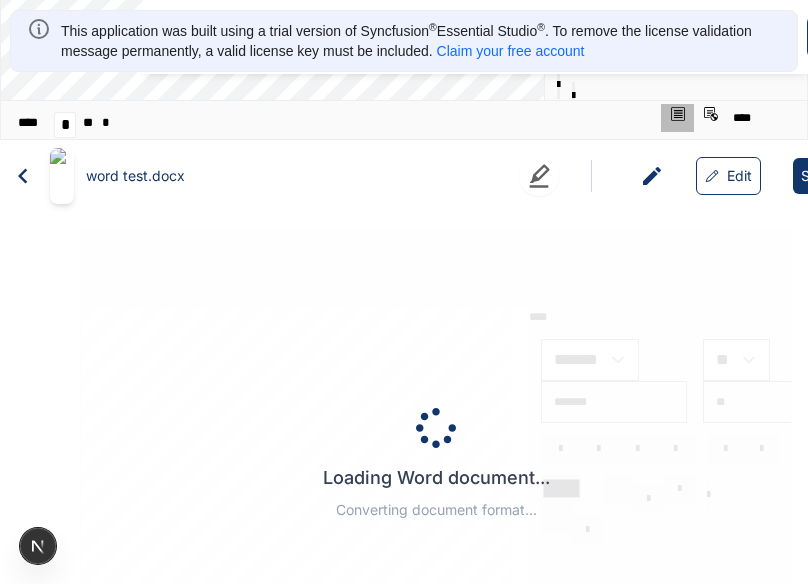 scroll, scrollTop: 0, scrollLeft: 0, axis: both 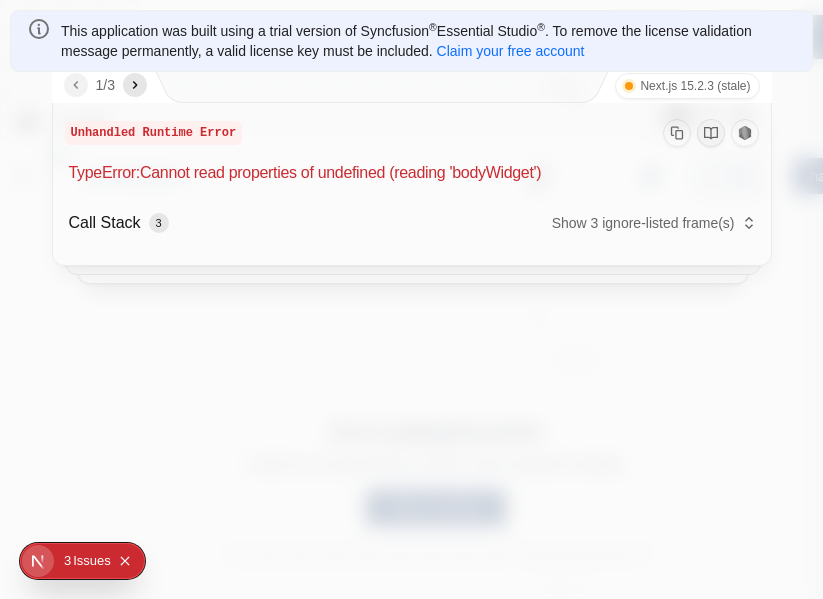 click 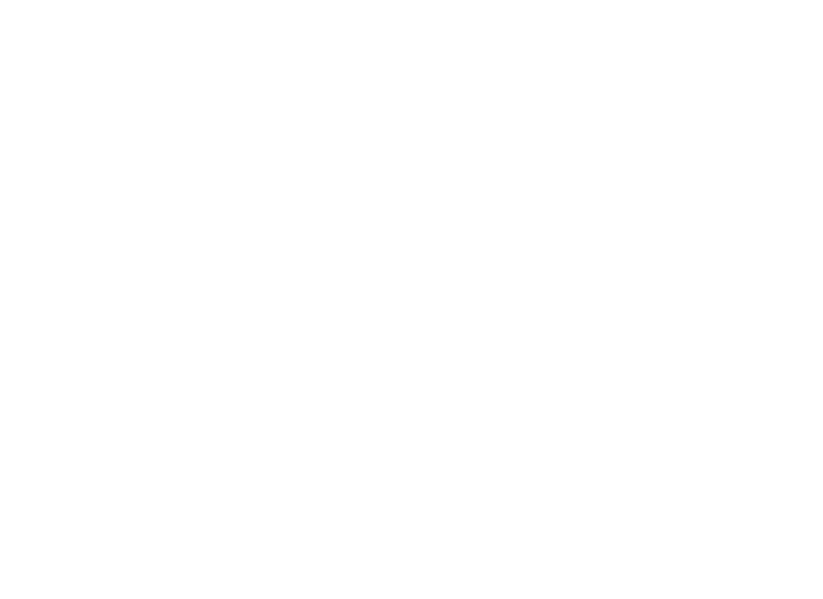 scroll, scrollTop: 0, scrollLeft: 0, axis: both 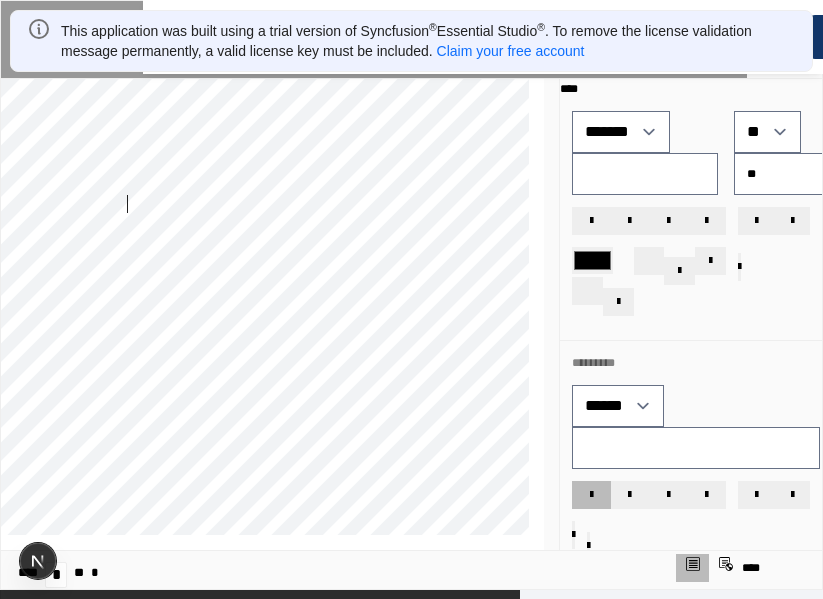 type on "*******" 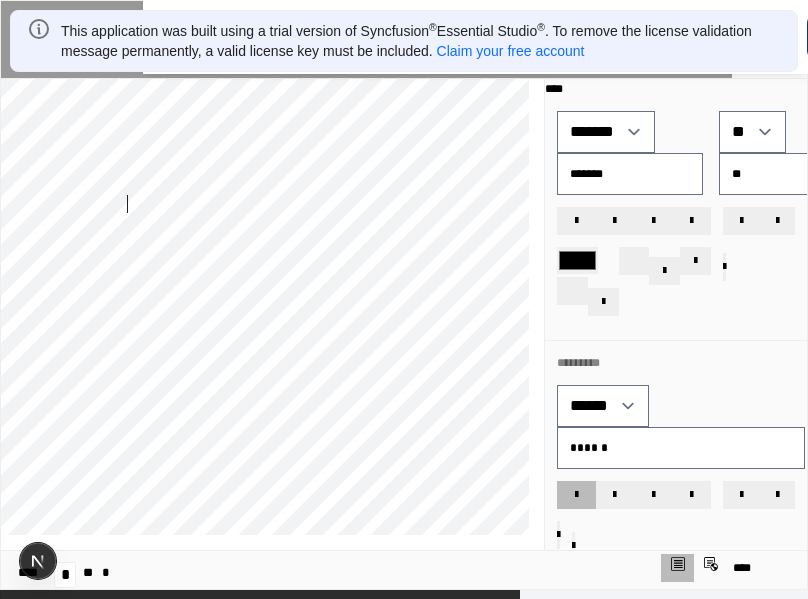 scroll, scrollTop: 0, scrollLeft: 0, axis: both 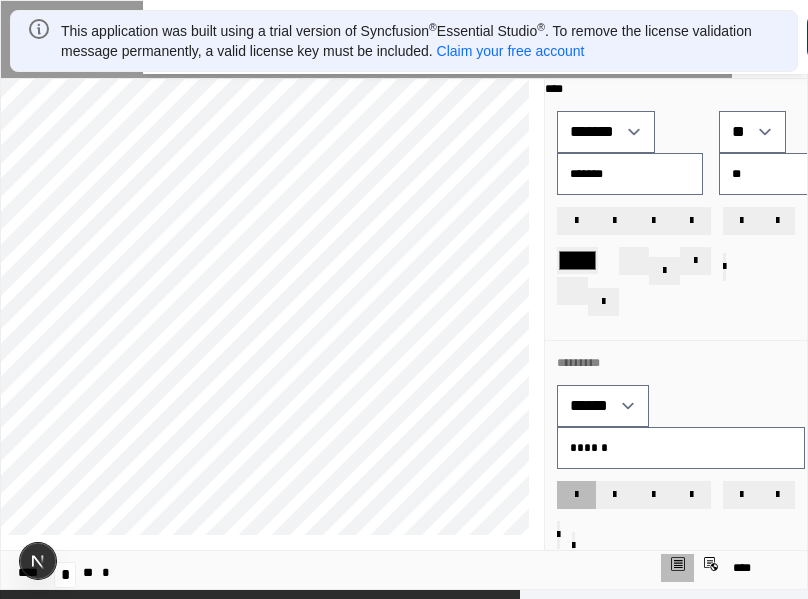 click on "**** **** **** **** **** **** **** **** **** **** **** **** **** **** **** **** **** *** *** *** *** *** *** *** *** *** *** *** *** *** *** *** *** *** *** *** *** *** *** *** *** *** ** ** * ** ** *** *** *** *** *** *** *** *** *** *** *** *** *** *** *** *** *** *** *** *** *** *** *** *** *** **** **** **** **** **** **** **** **** **** **** **** **** **** **** **** **** **** **** **** **** **** **** **** **** **** **** **** **** **** **** **** **** **** **** *** *** *** *** *** *** *** *** *** *** *** *** *** *** *** *** *** *** *** *** *** *** *** *** *** ** ** * ** ** *** *** *** *** *** *** *** *** *** *** *** *** *** *** *** *** *** *** *** *** *** *** *** *** *** **** **** **** **** **** **** **** **** **** **** **** **** **** **** **** **** ****" at bounding box center [272, 314] 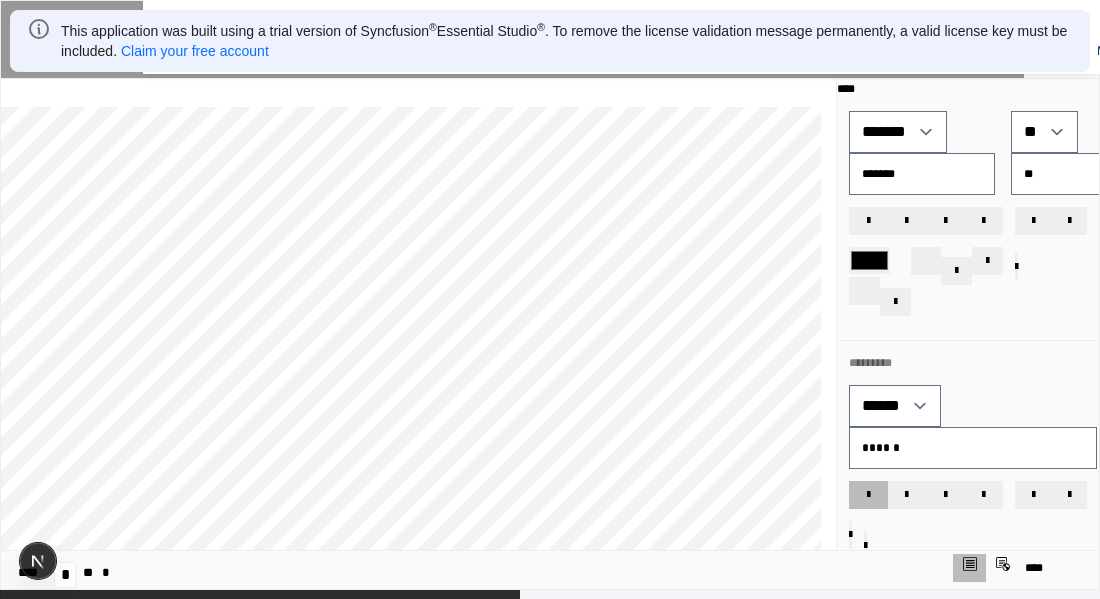 scroll, scrollTop: 640, scrollLeft: 0, axis: vertical 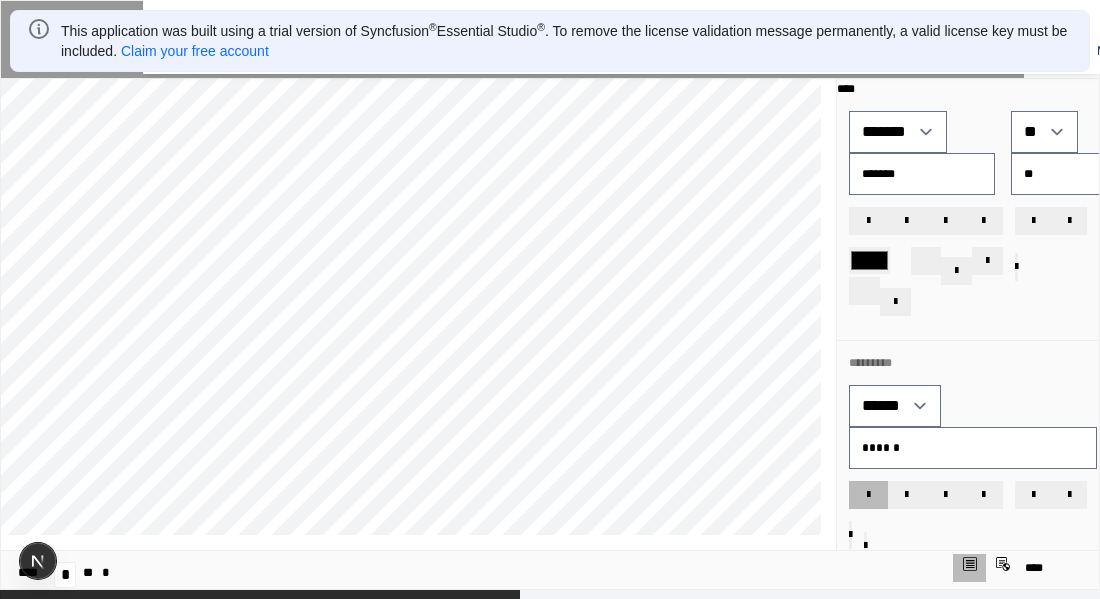 click on "**** **** **** **** **** **** **** **** **** **** **** **** **** **** **** **** **** *** *** *** *** *** *** *** *** *** *** *** *** *** *** *** *** *** *** *** *** *** *** *** *** *** ** ** * ** ** *** *** *** *** *** *** *** *** *** *** *** *** *** *** *** *** *** *** *** *** *** *** *** *** *** **** **** **** **** **** **** **** **** **** **** **** **** **** **** **** **** **** **** **** **** **** **** **** **** **** **** **** **** **** **** **** **** **** **** *** *** *** *** *** *** *** *** *** *** *** *** *** *** *** *** *** *** *** *** *** *** *** *** *** ** ** * ** ** *** *** *** *** *** *** *** *** *** *** *** *** *** *** *** *** *** *** *** *** *** *** *** *** *** **** **** **** **** **** **** **** **** **** **** **** **** **** **** **** **** ****" at bounding box center [418, 314] 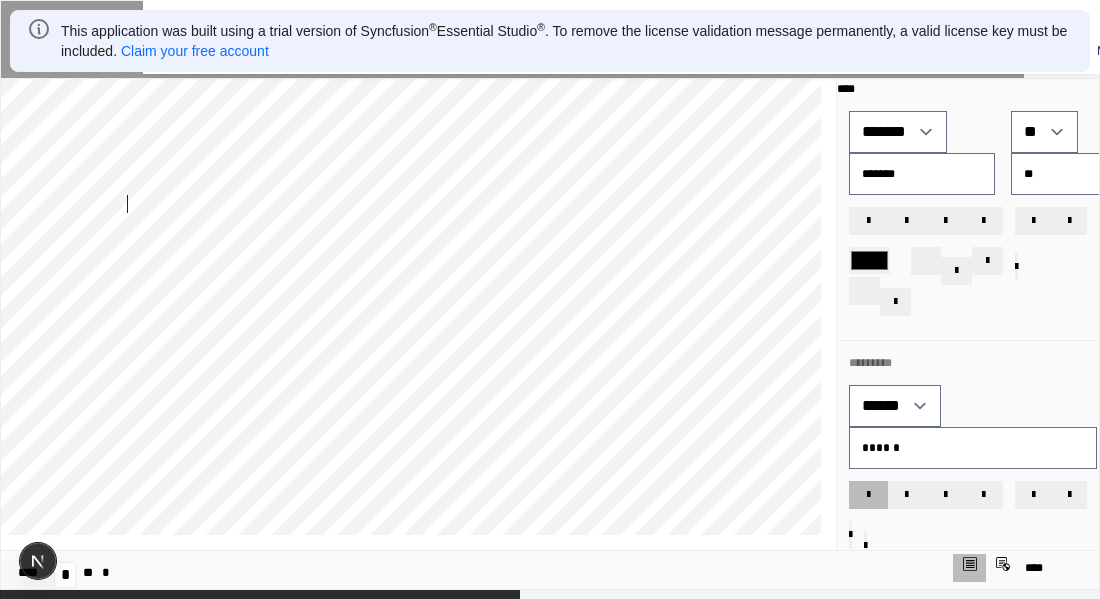 click on "**** **** **** **** **** **** **** **** **** **** **** **** **** **** **** **** **** *** *** *** *** *** *** *** *** *** *** *** *** *** *** *** *** *** *** *** *** *** *** *** *** *** ** ** * ** ** *** *** *** *** *** *** *** *** *** *** *** *** *** *** *** *** *** *** *** *** *** *** *** *** *** **** **** **** **** **** **** **** **** **** **** **** **** **** **** **** **** **** **** **** **** **** **** **** **** **** **** **** **** **** **** **** **** **** **** *** *** *** *** *** *** *** *** *** *** *** *** *** *** *** *** *** *** *** *** *** *** *** *** *** ** ** * ** ** *** *** *** *** *** *** *** *** *** *** *** *** *** *** *** *** *** *** *** *** *** *** *** *** *** **** **** **** **** **** **** **** **** **** **** **** **** **** **** **** **** ****" at bounding box center [418, 314] 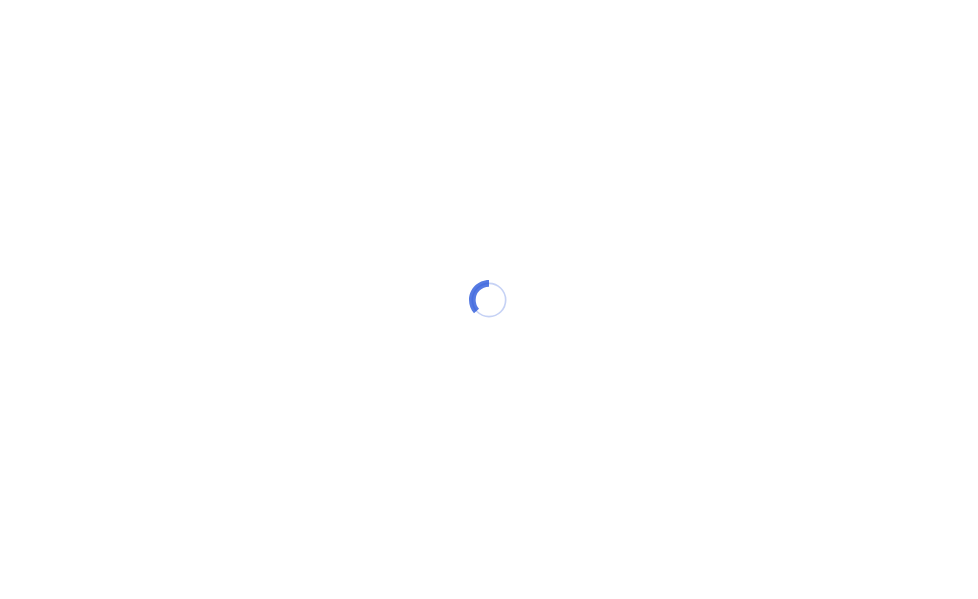 scroll, scrollTop: 0, scrollLeft: 0, axis: both 